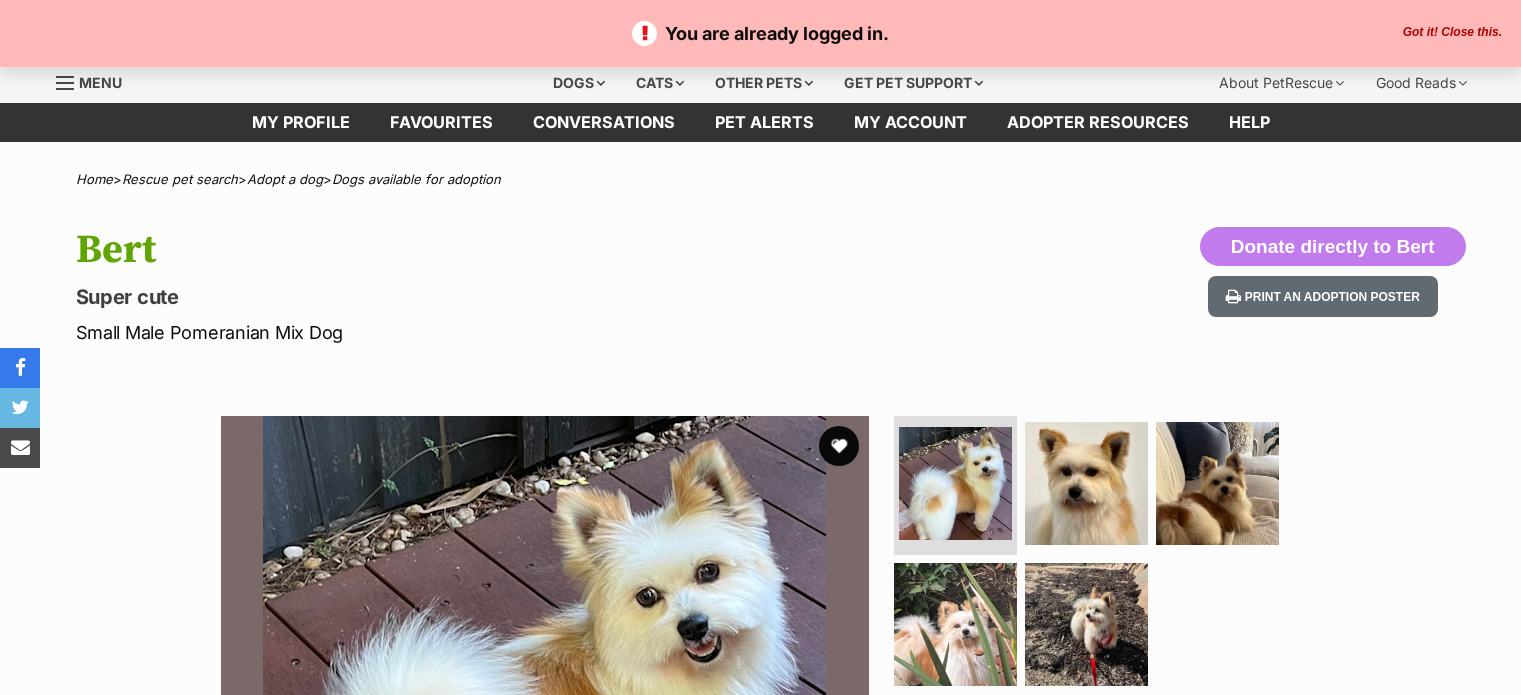 scroll, scrollTop: 0, scrollLeft: 0, axis: both 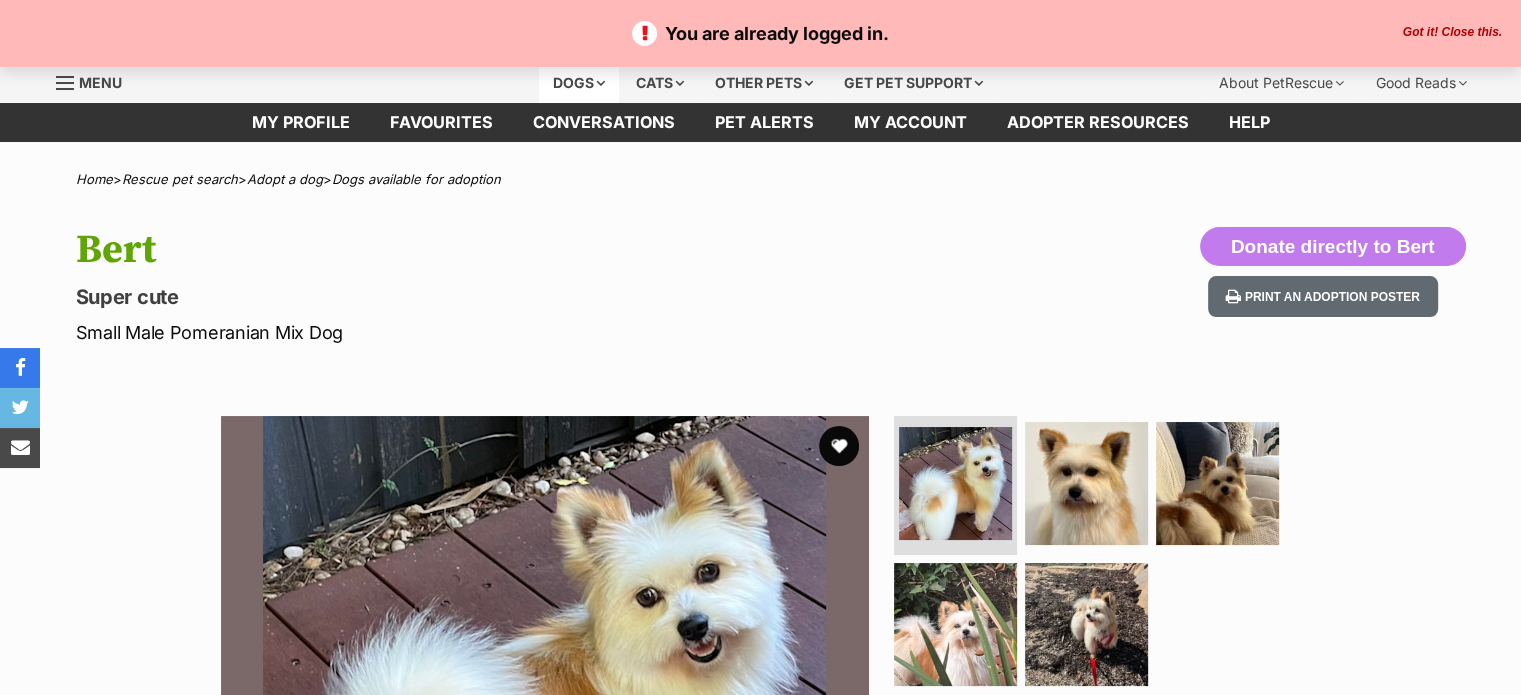 click on "Dogs" at bounding box center [579, 83] 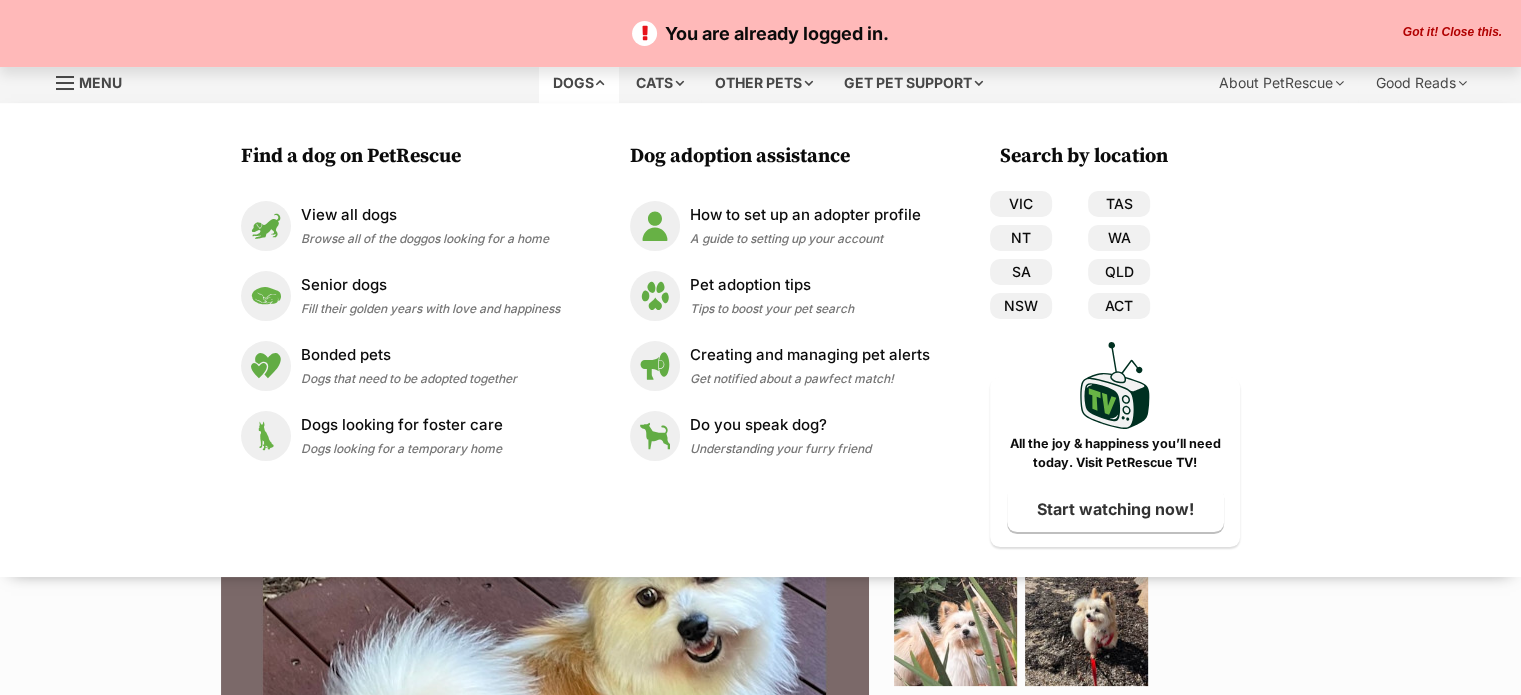 scroll, scrollTop: 0, scrollLeft: 0, axis: both 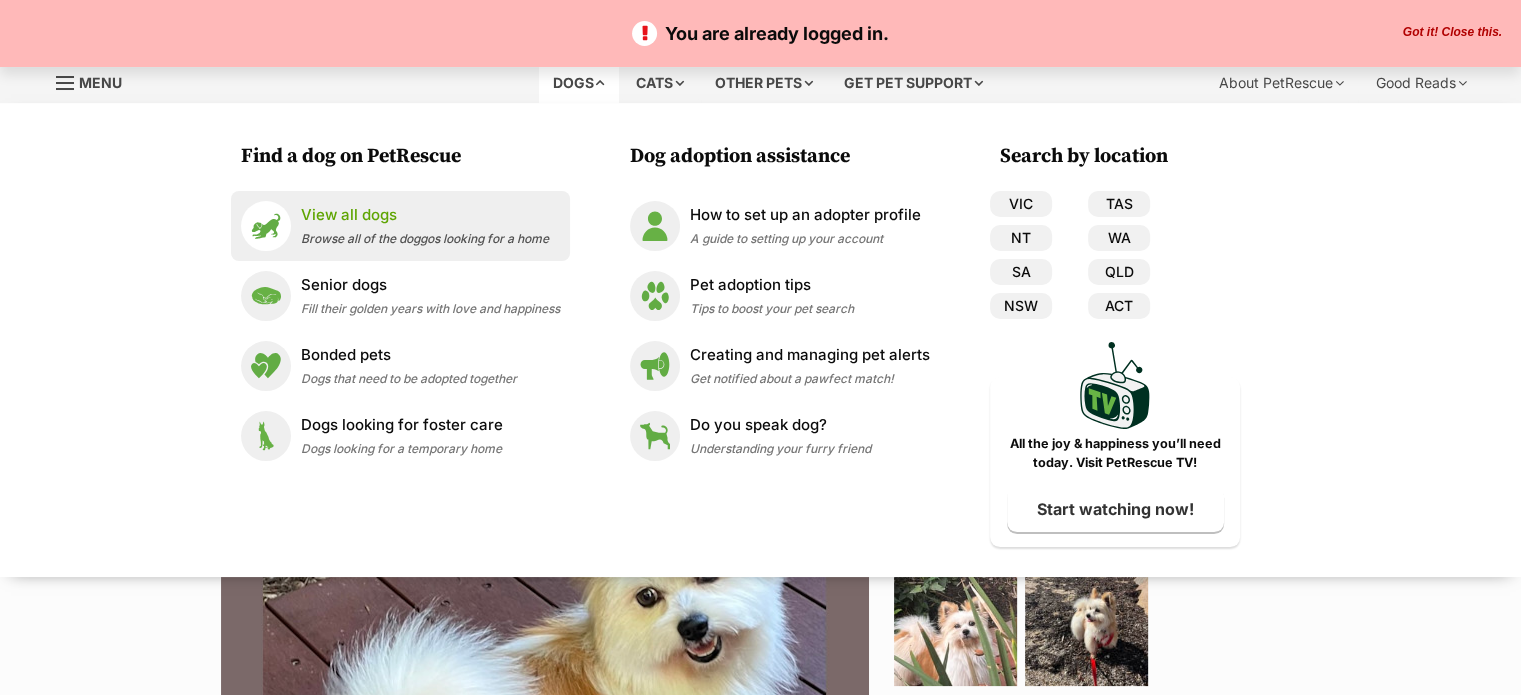 click on "Browse all of the doggos looking for a home" at bounding box center (425, 238) 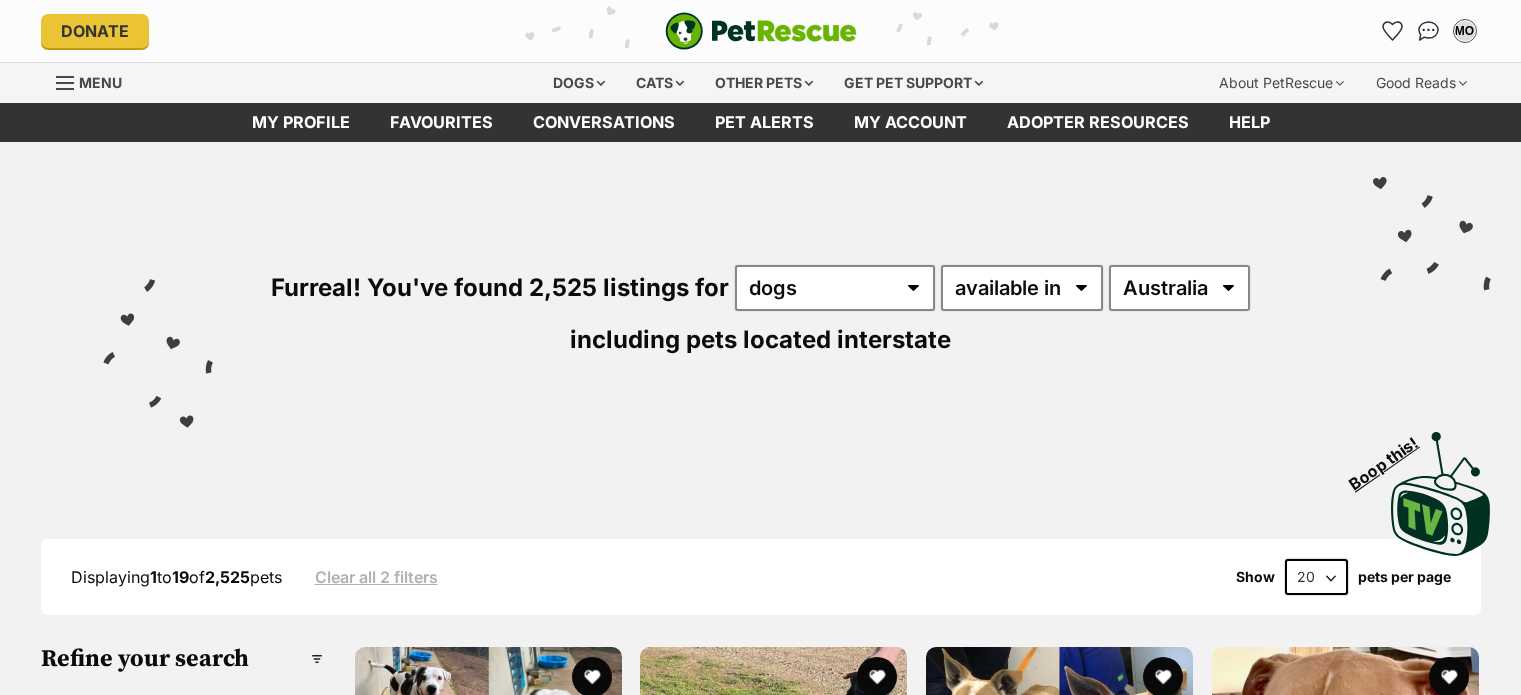 scroll, scrollTop: 0, scrollLeft: 0, axis: both 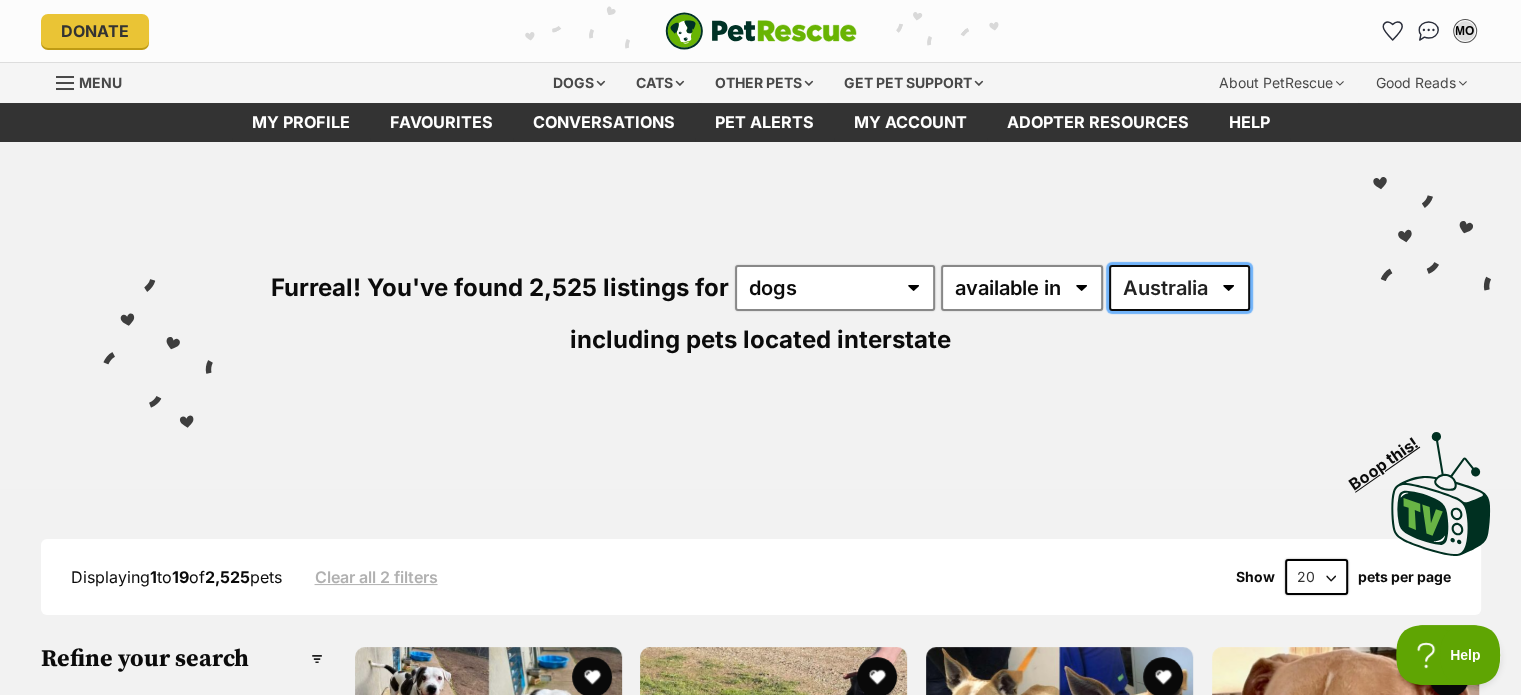 click on "Australia
ACT
NSW
NT
QLD
SA
TAS
VIC
WA" at bounding box center [1179, 288] 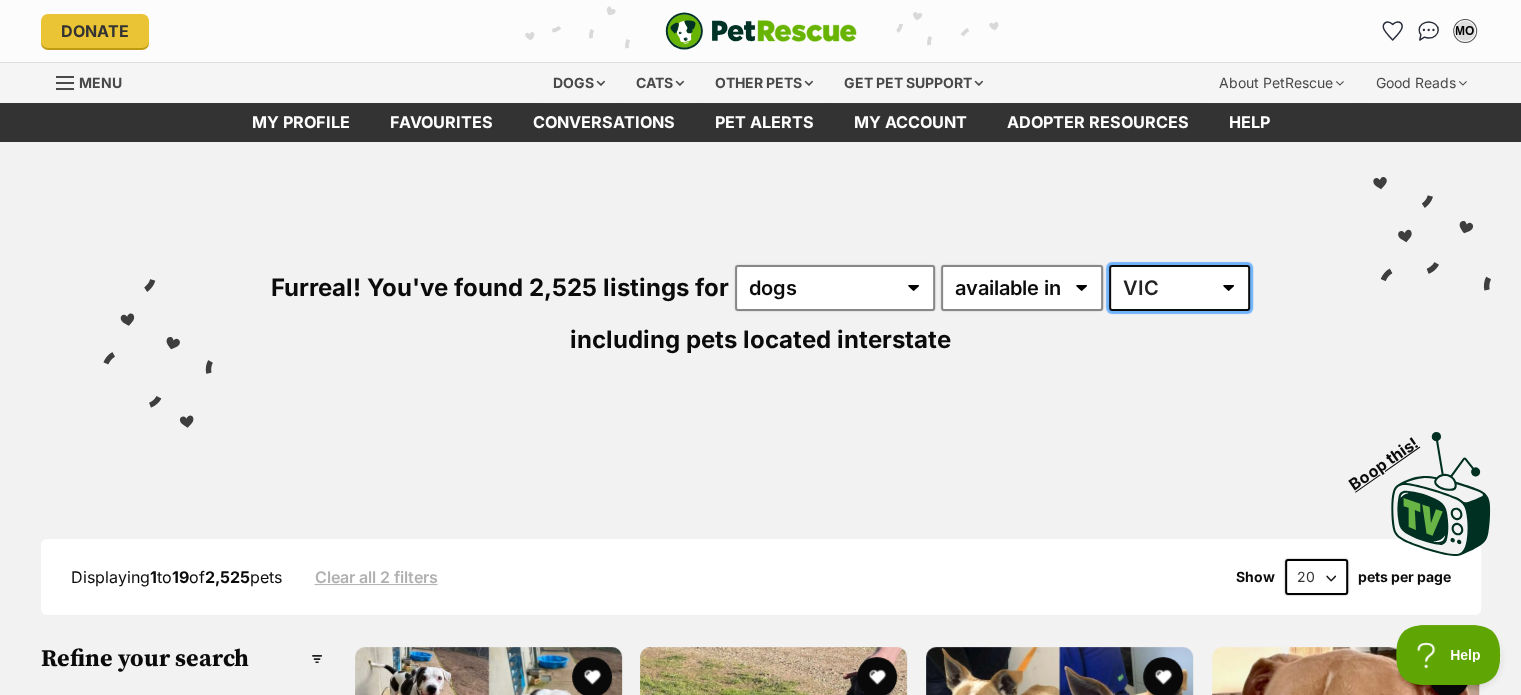 click on "Australia
ACT
NSW
NT
QLD
SA
TAS
VIC
WA" at bounding box center (1179, 288) 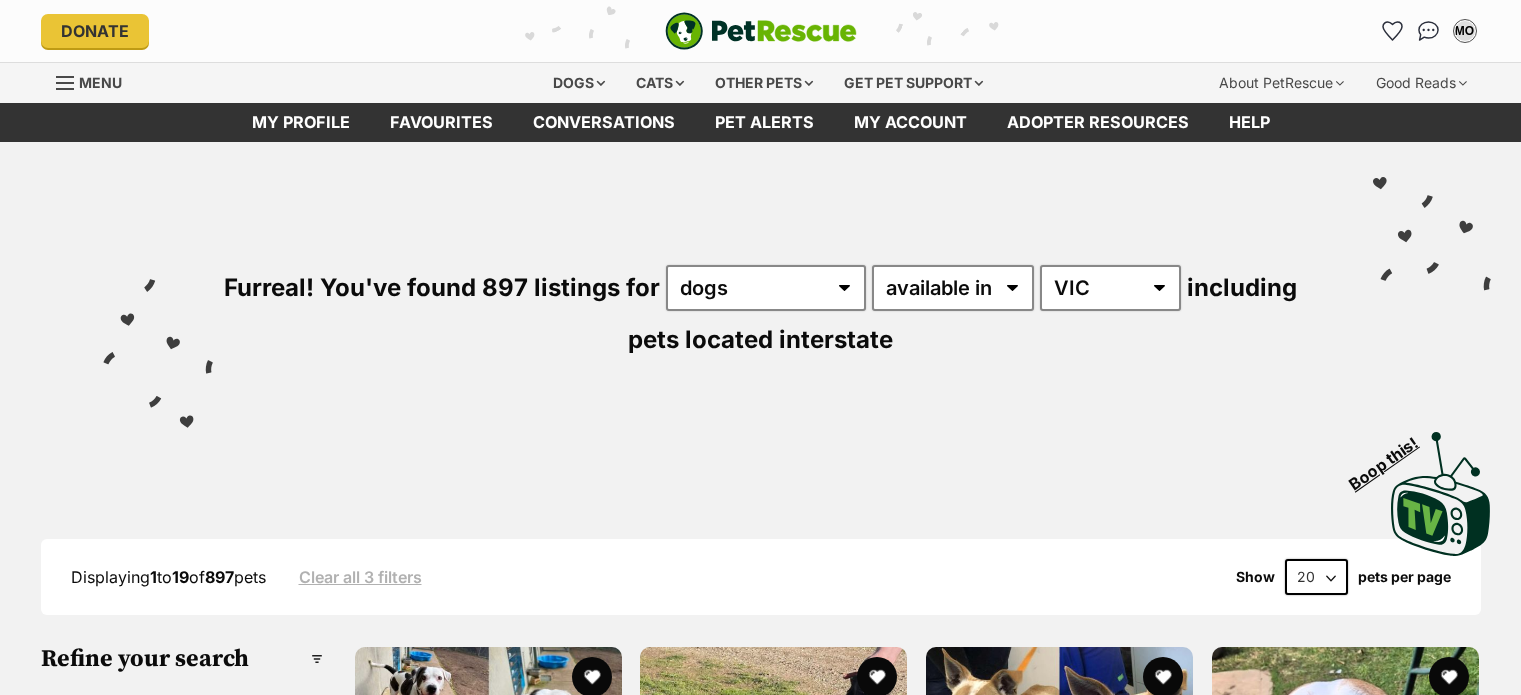 scroll, scrollTop: 0, scrollLeft: 0, axis: both 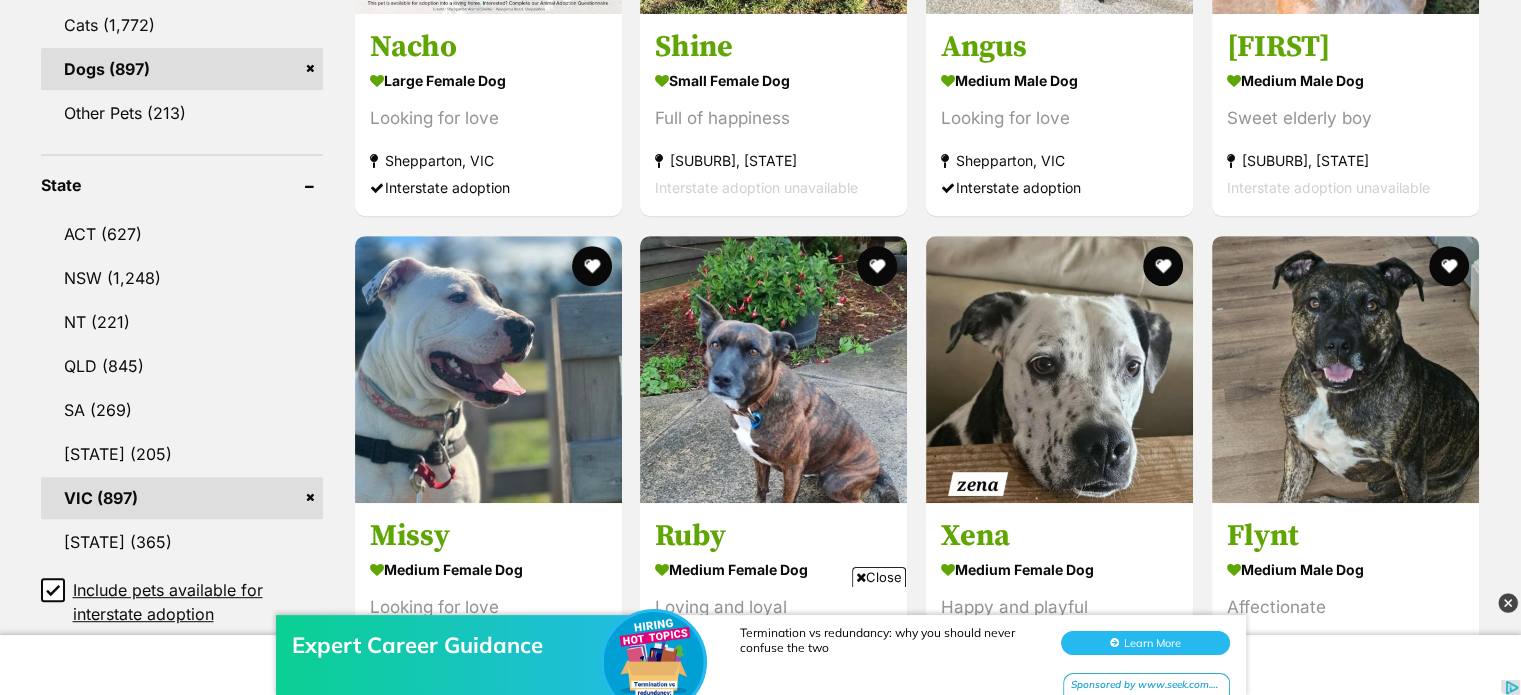 click on "Expert Career Guidance
Termination vs redundancy: why you should never confuse the two
Learn More
Sponsored by www.seek.com.au" at bounding box center (760, 635) 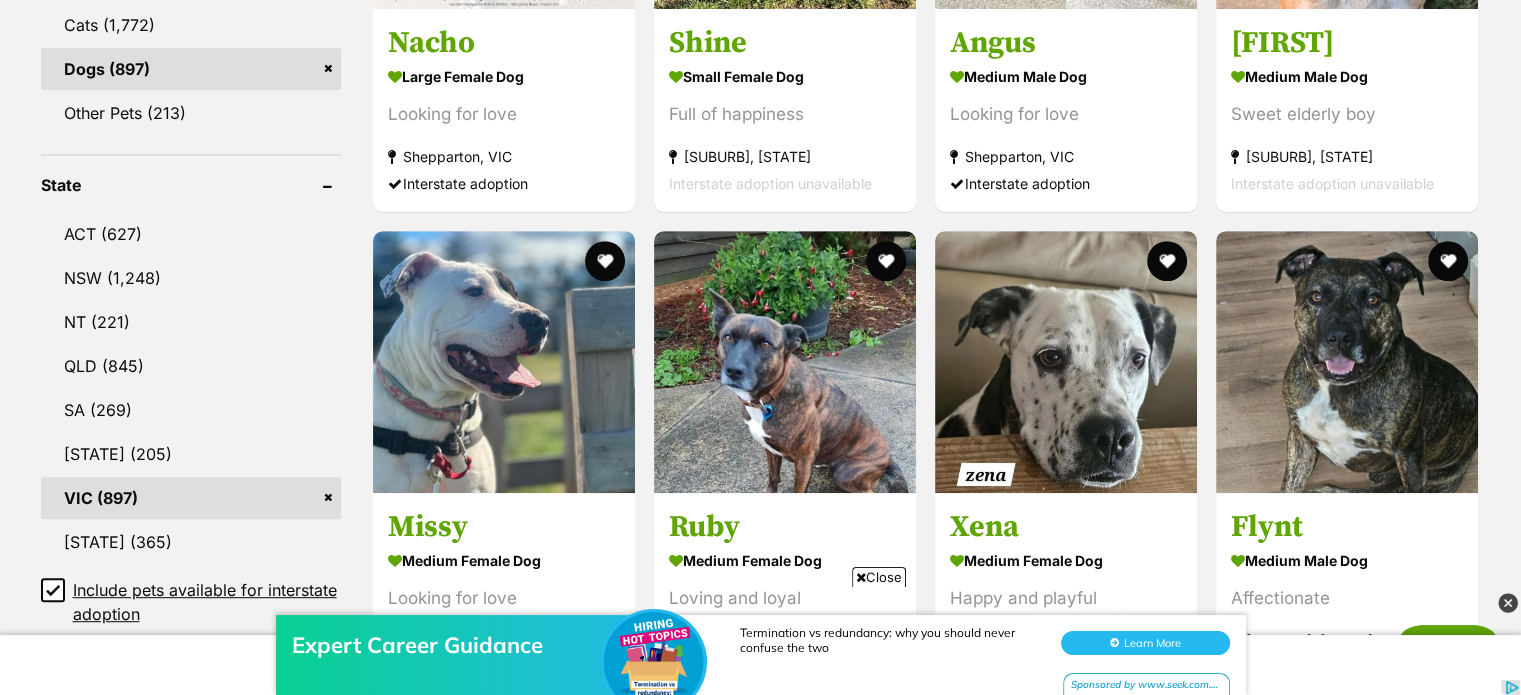 scroll, scrollTop: 0, scrollLeft: 0, axis: both 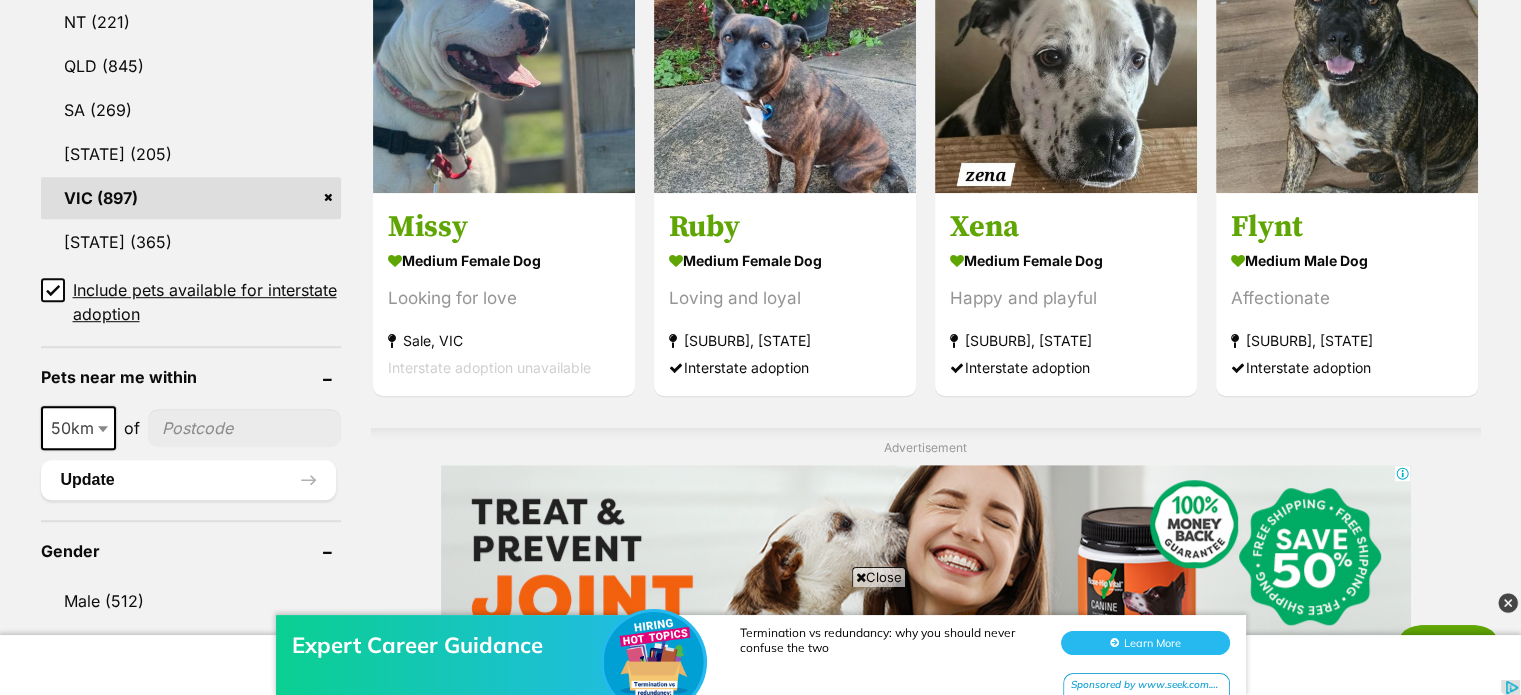 click on "50km" at bounding box center [78, 428] 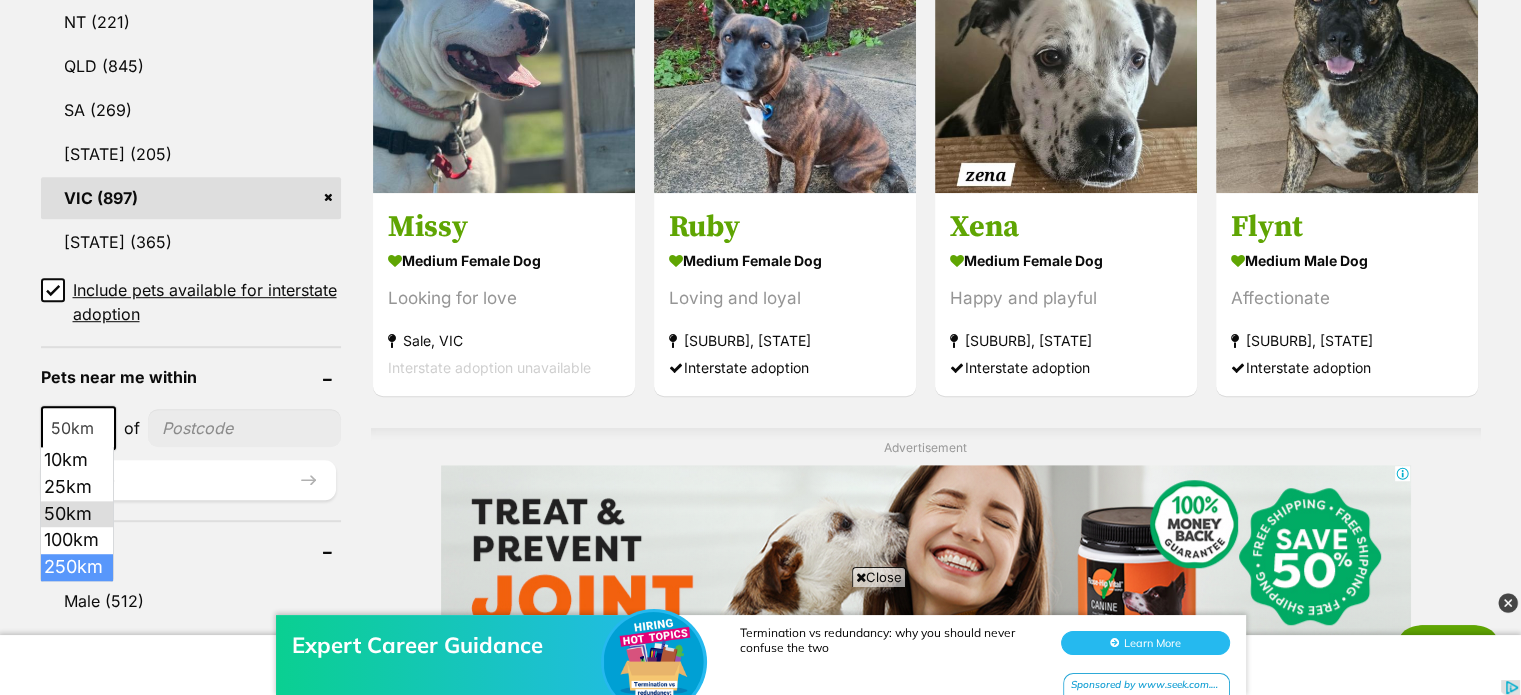select on "250" 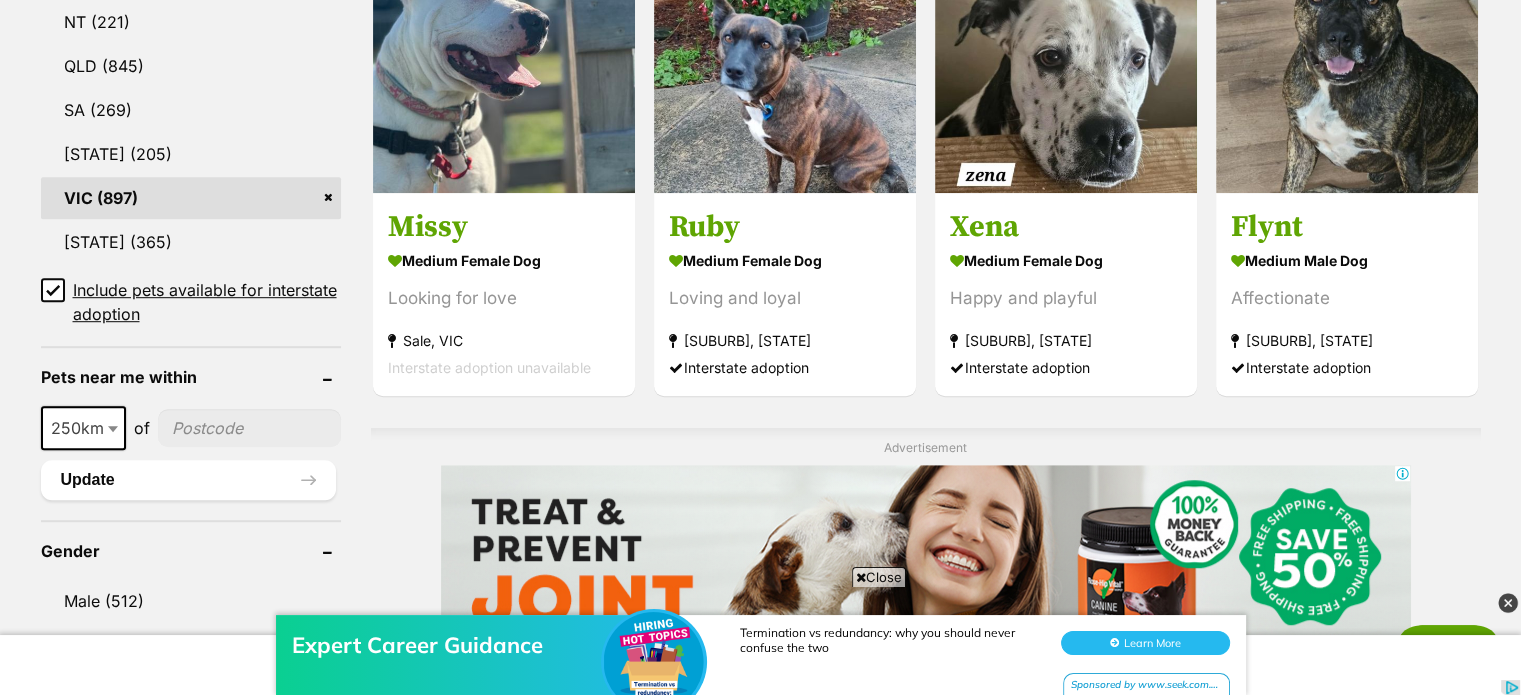 click at bounding box center [249, 428] 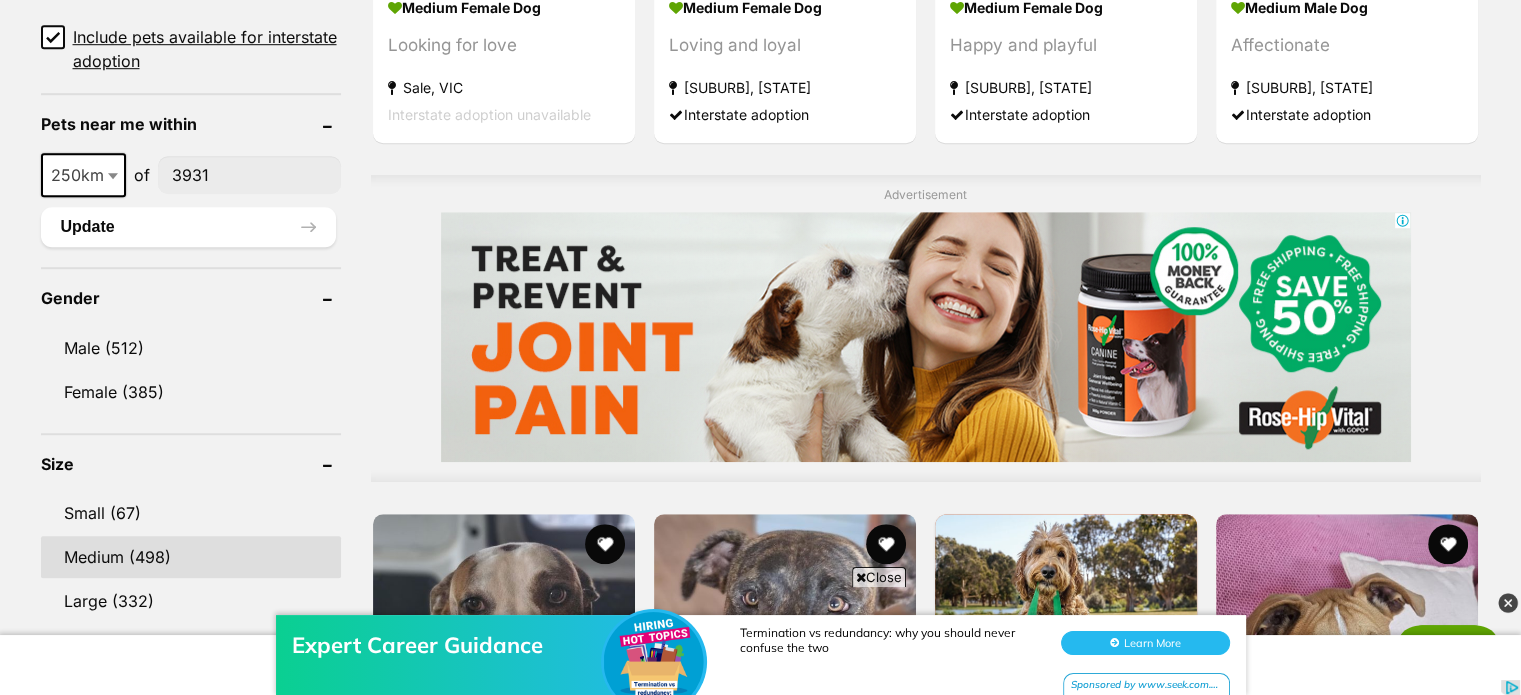 scroll, scrollTop: 1500, scrollLeft: 0, axis: vertical 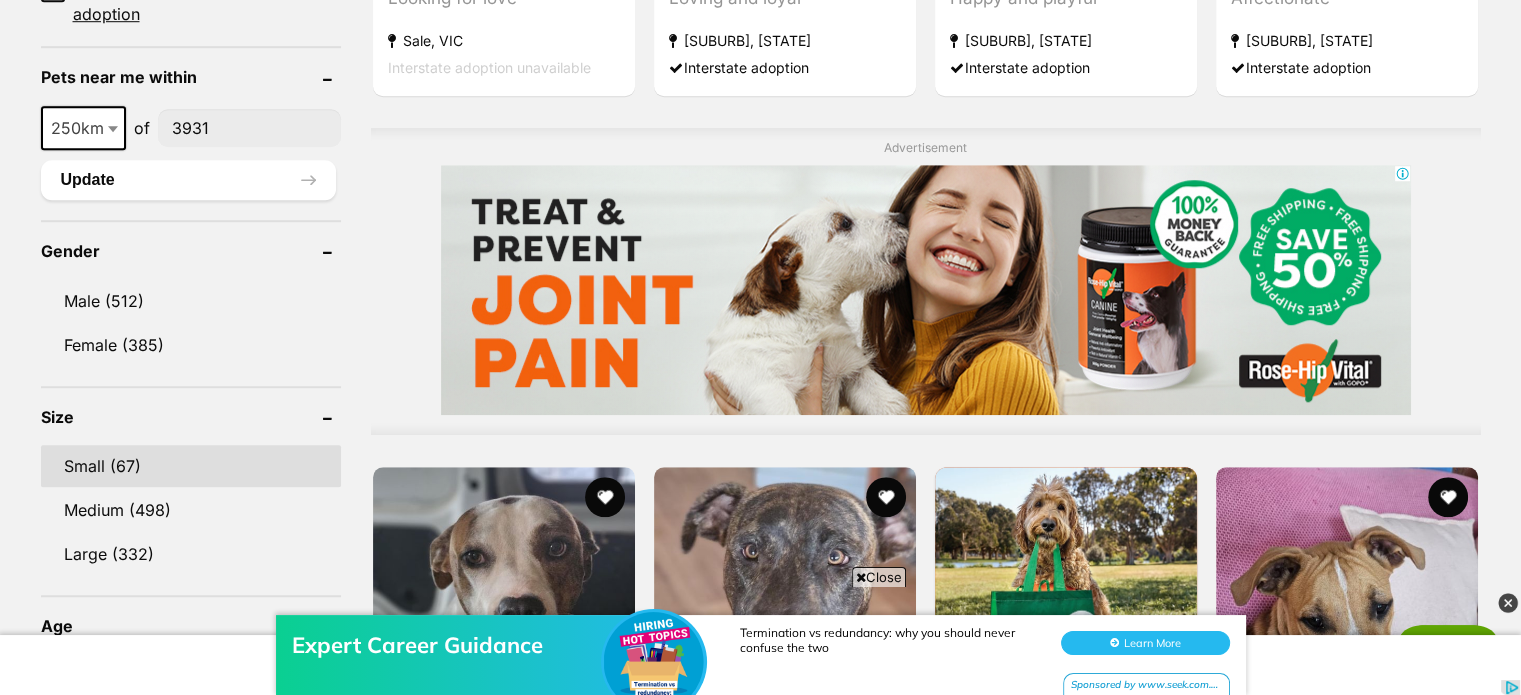 click on "Small (67)" at bounding box center (191, 466) 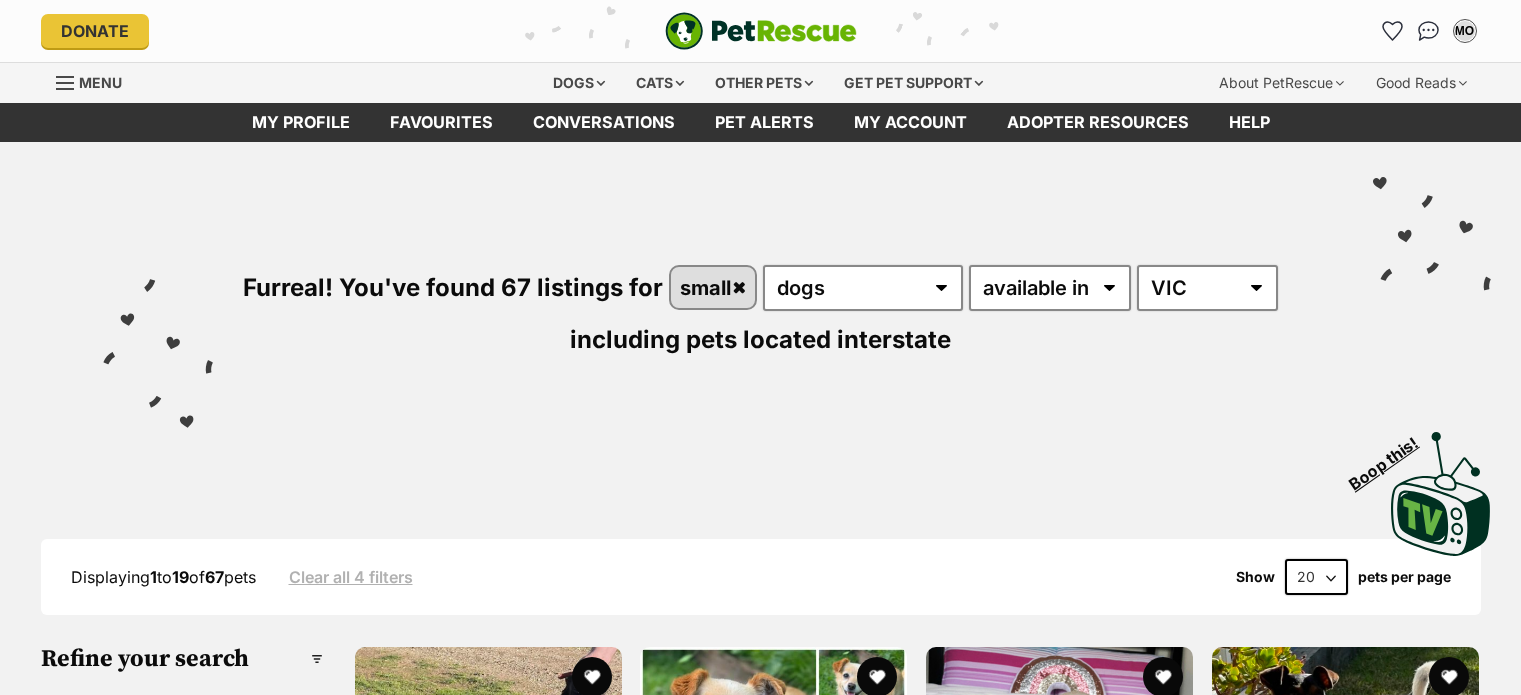 scroll, scrollTop: 0, scrollLeft: 0, axis: both 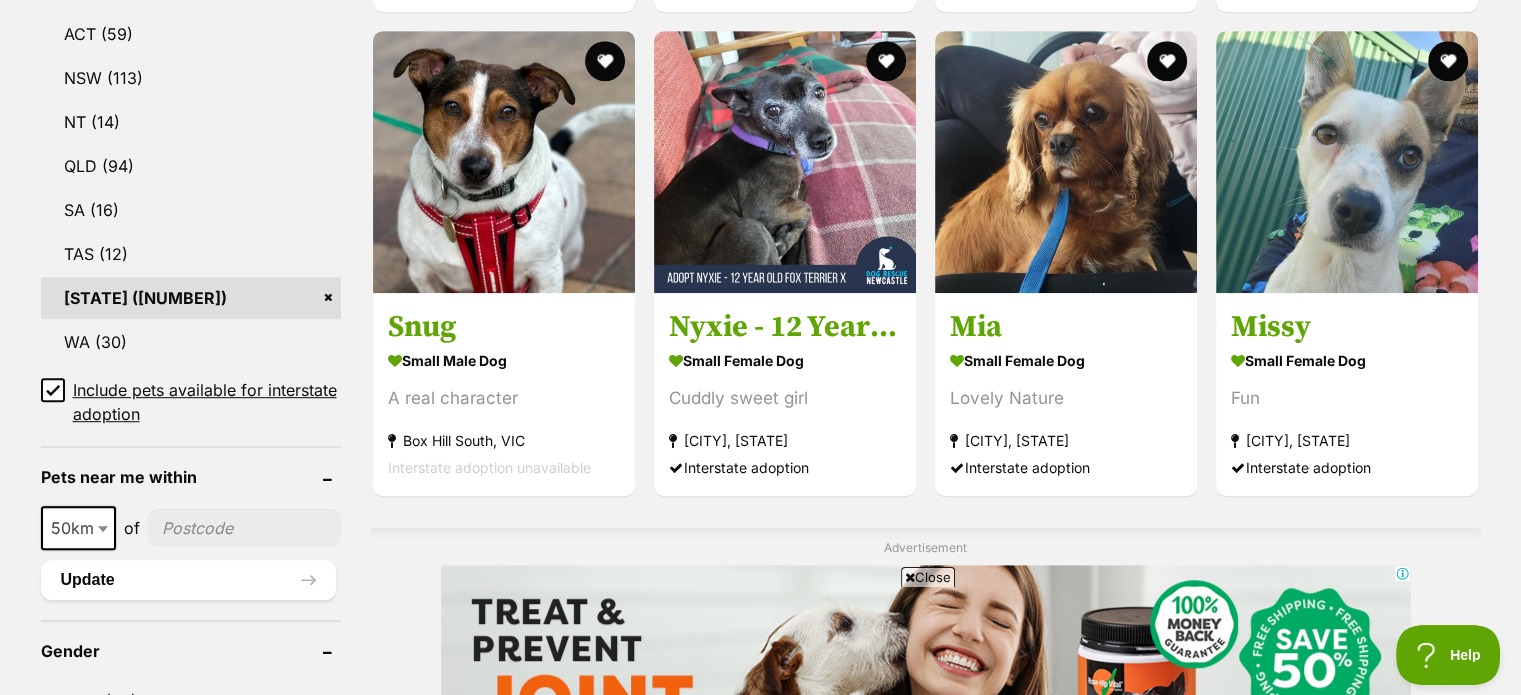 click 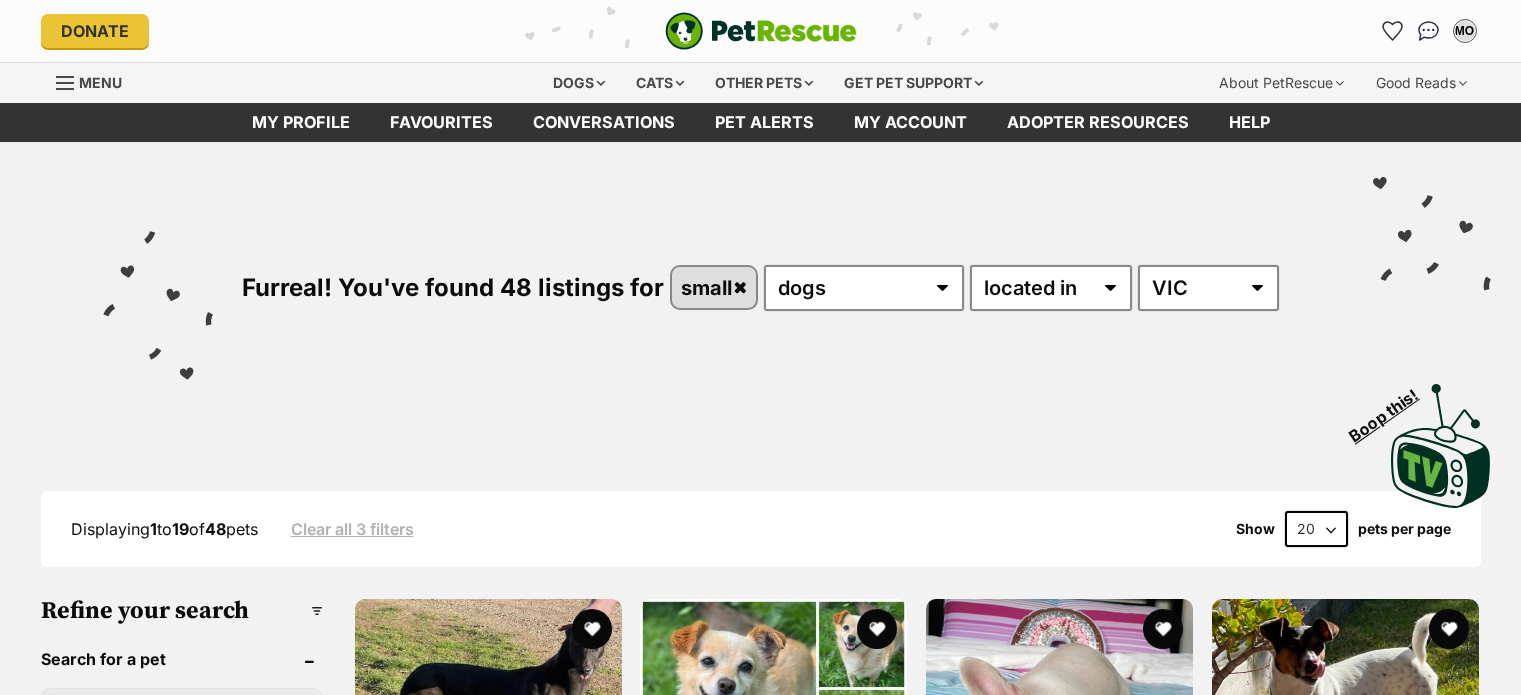scroll, scrollTop: 0, scrollLeft: 0, axis: both 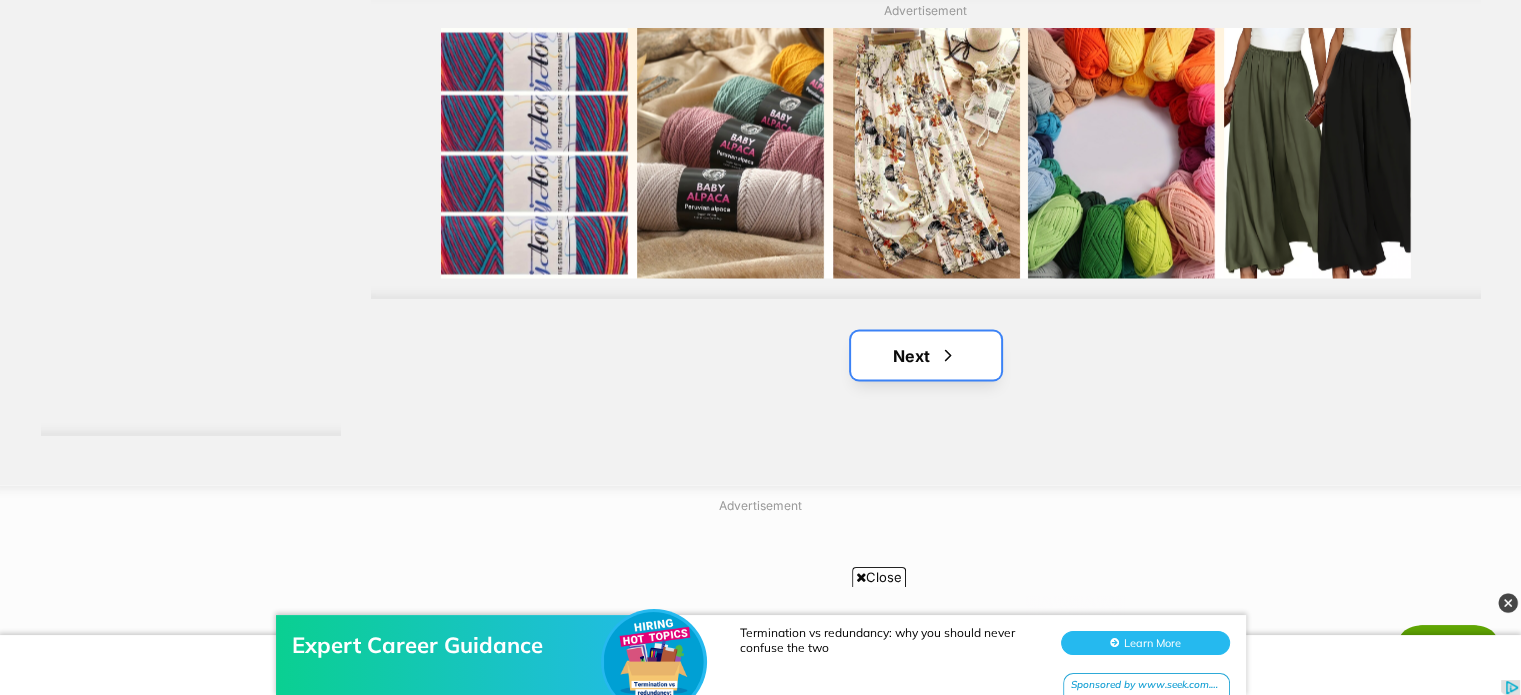 click on "Next" at bounding box center [926, 355] 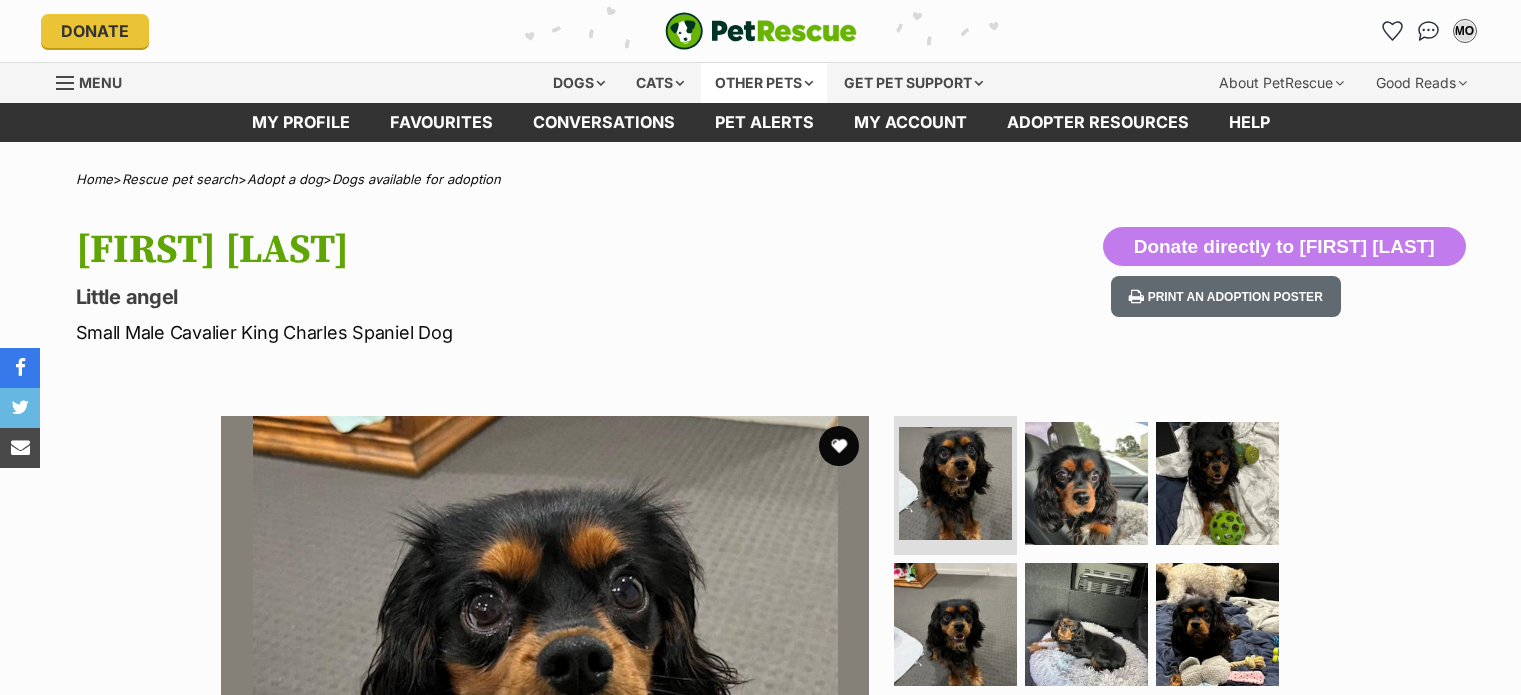 scroll, scrollTop: 0, scrollLeft: 0, axis: both 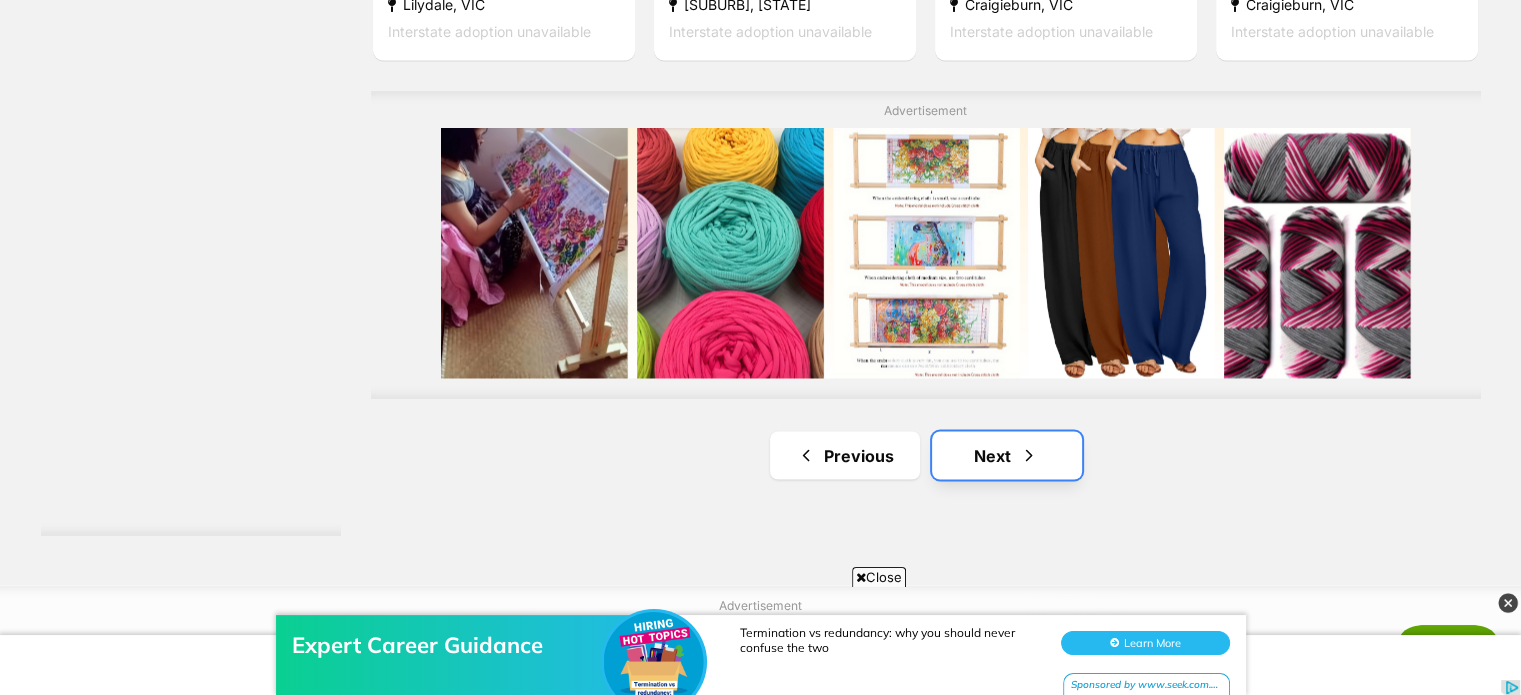 click on "Next" at bounding box center (1007, 455) 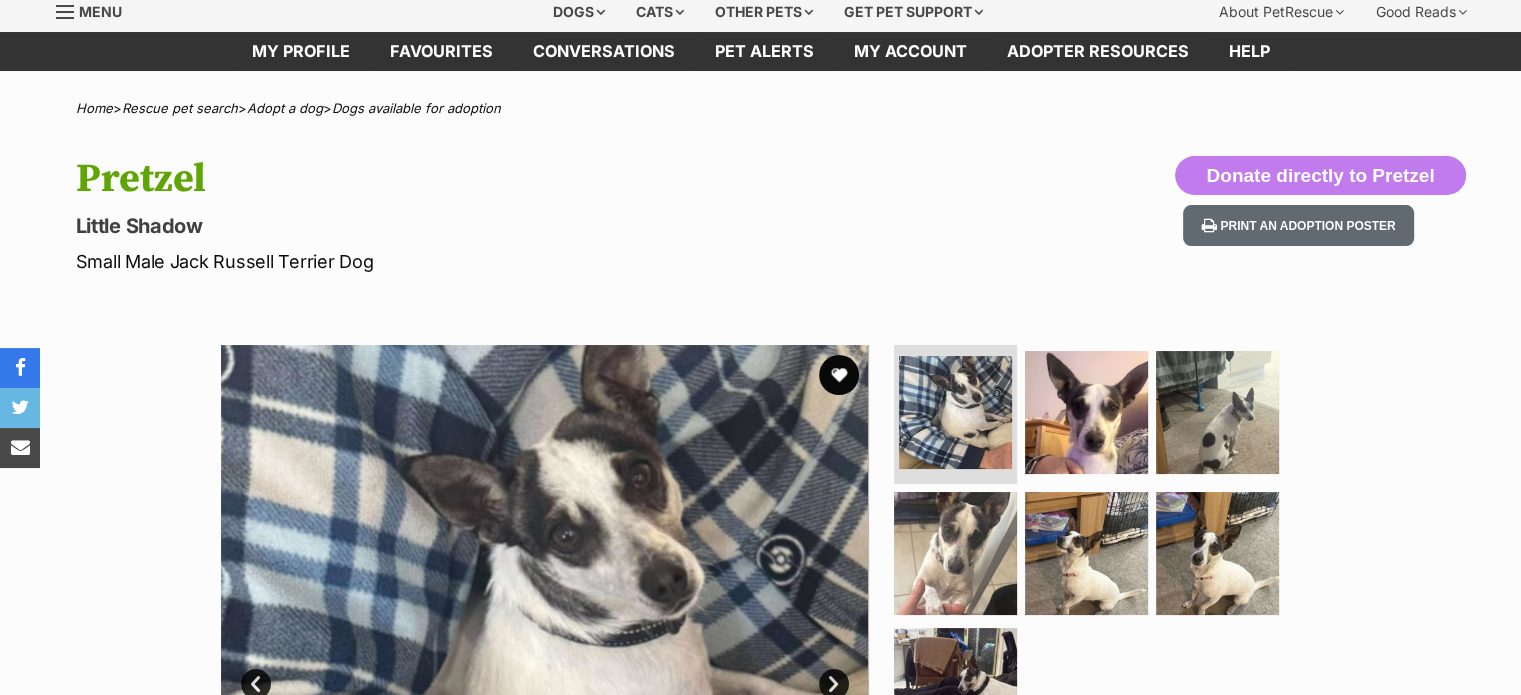scroll, scrollTop: 250, scrollLeft: 0, axis: vertical 